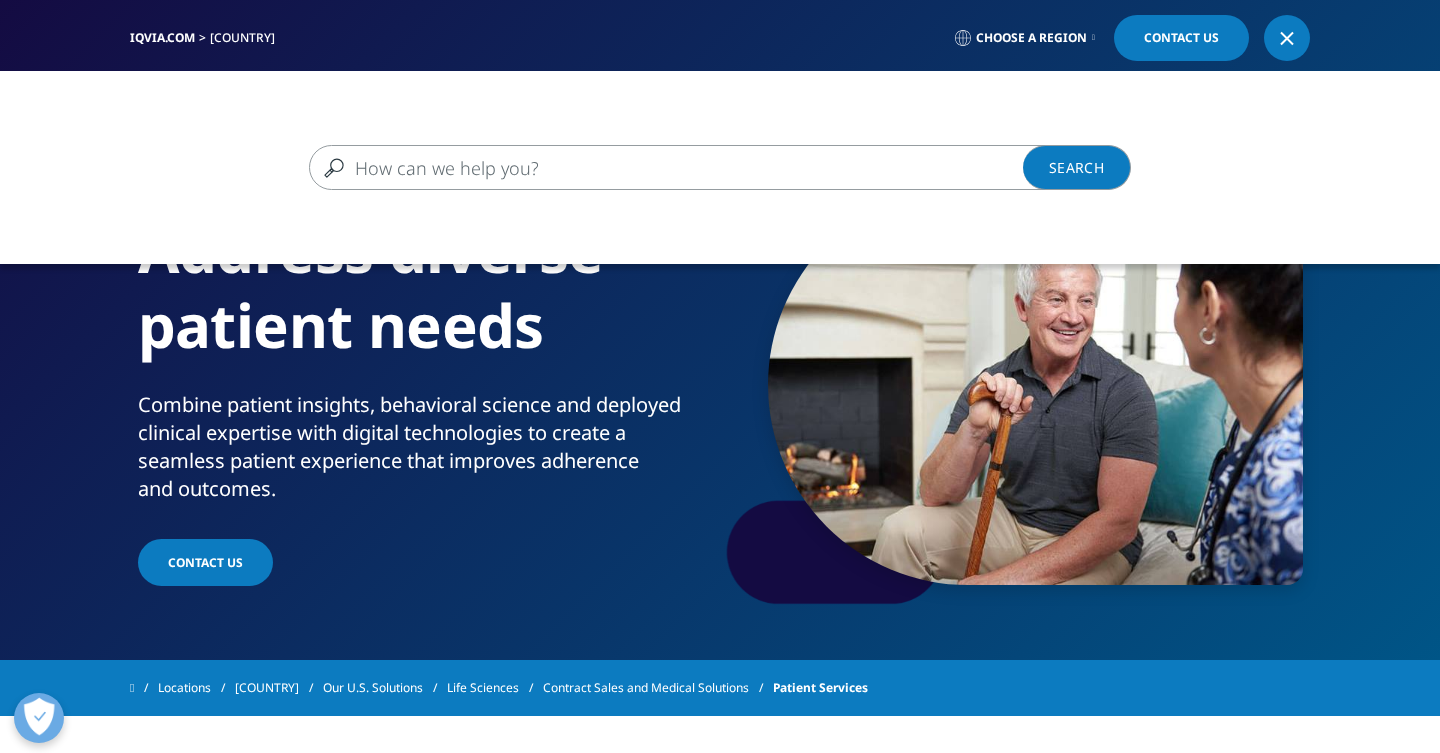 scroll, scrollTop: 0, scrollLeft: 0, axis: both 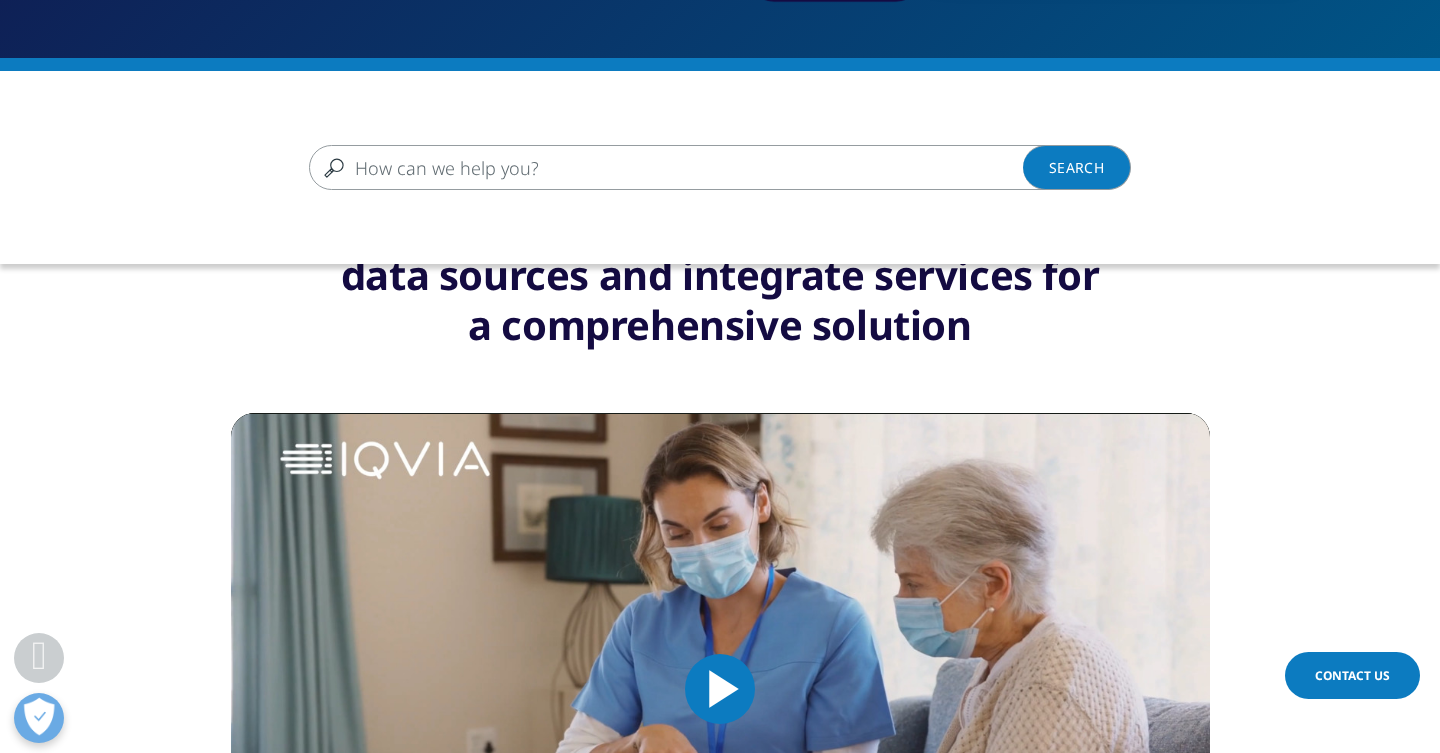click at bounding box center [691, 167] 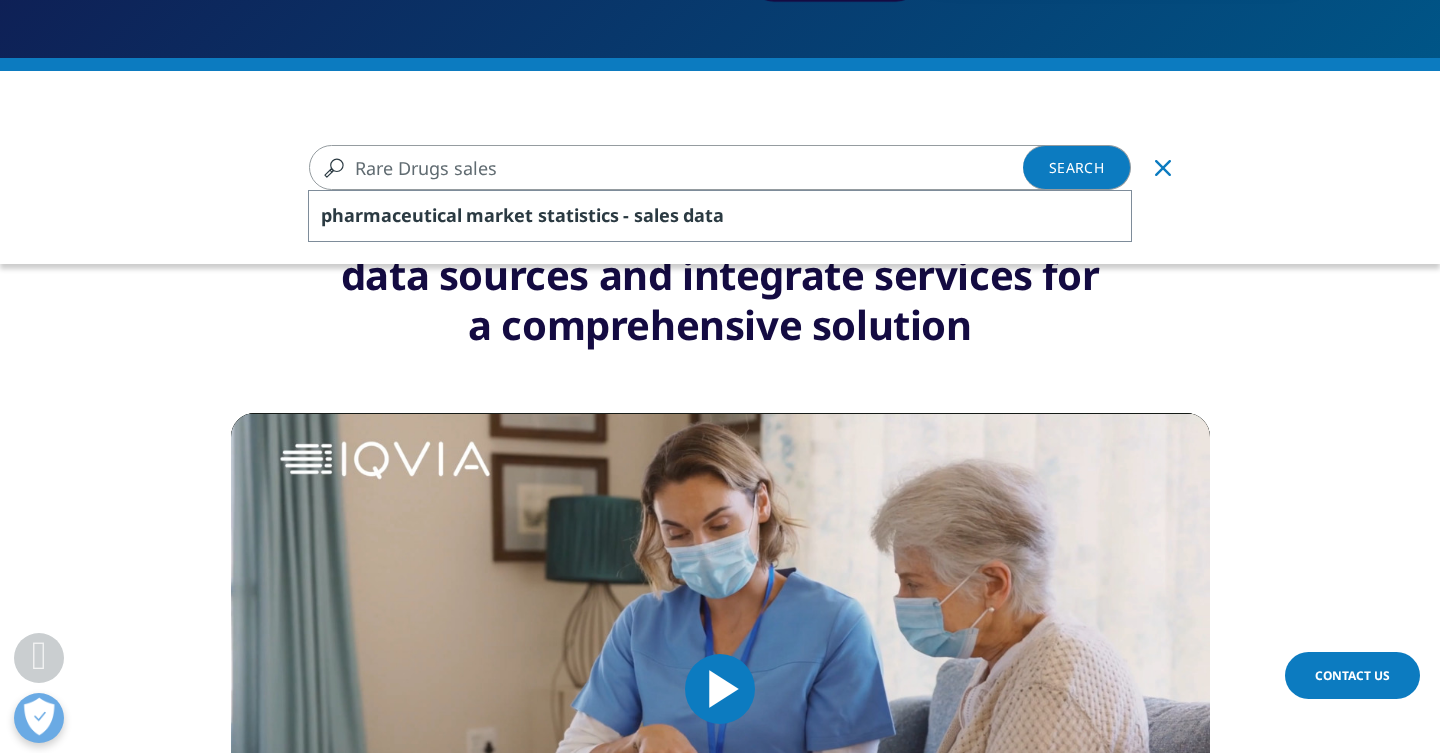 type on "Rare Drugs sales" 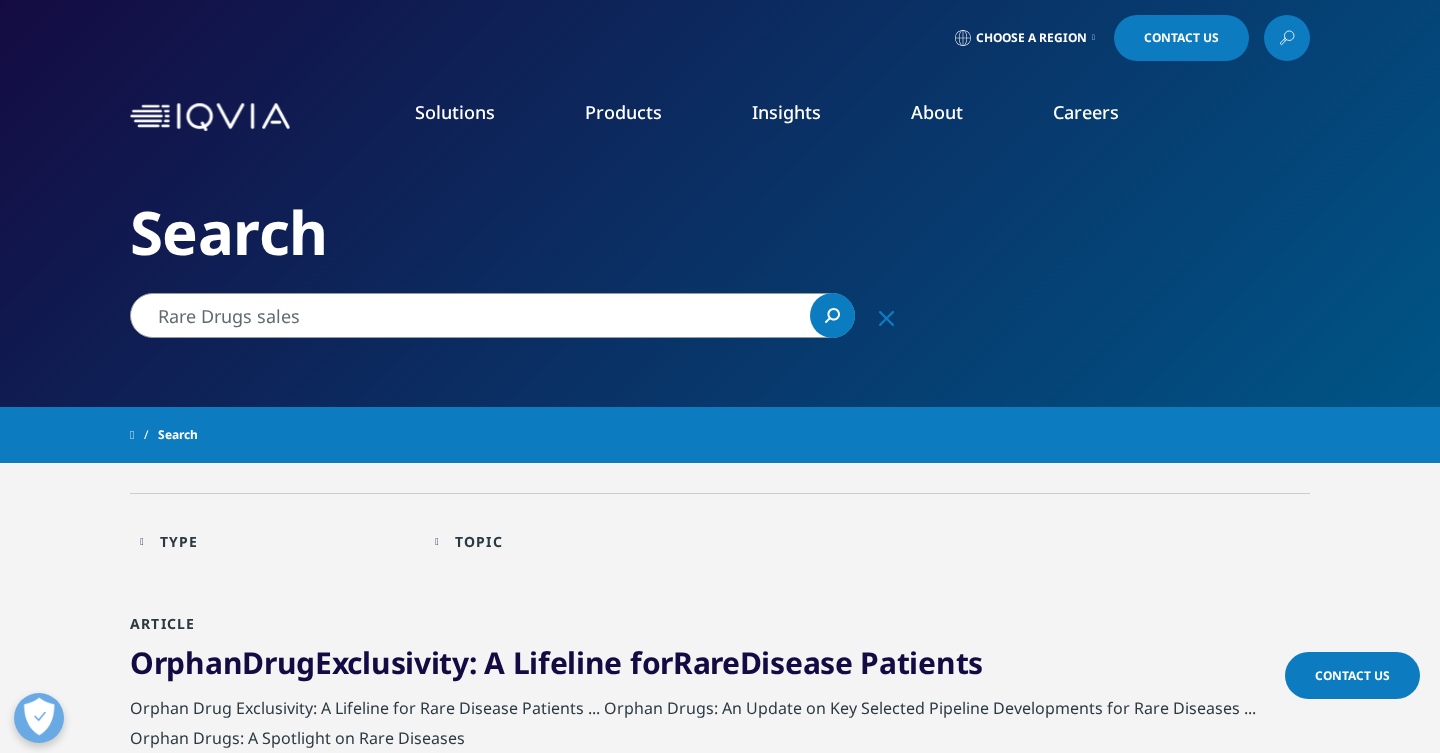 scroll, scrollTop: 0, scrollLeft: 0, axis: both 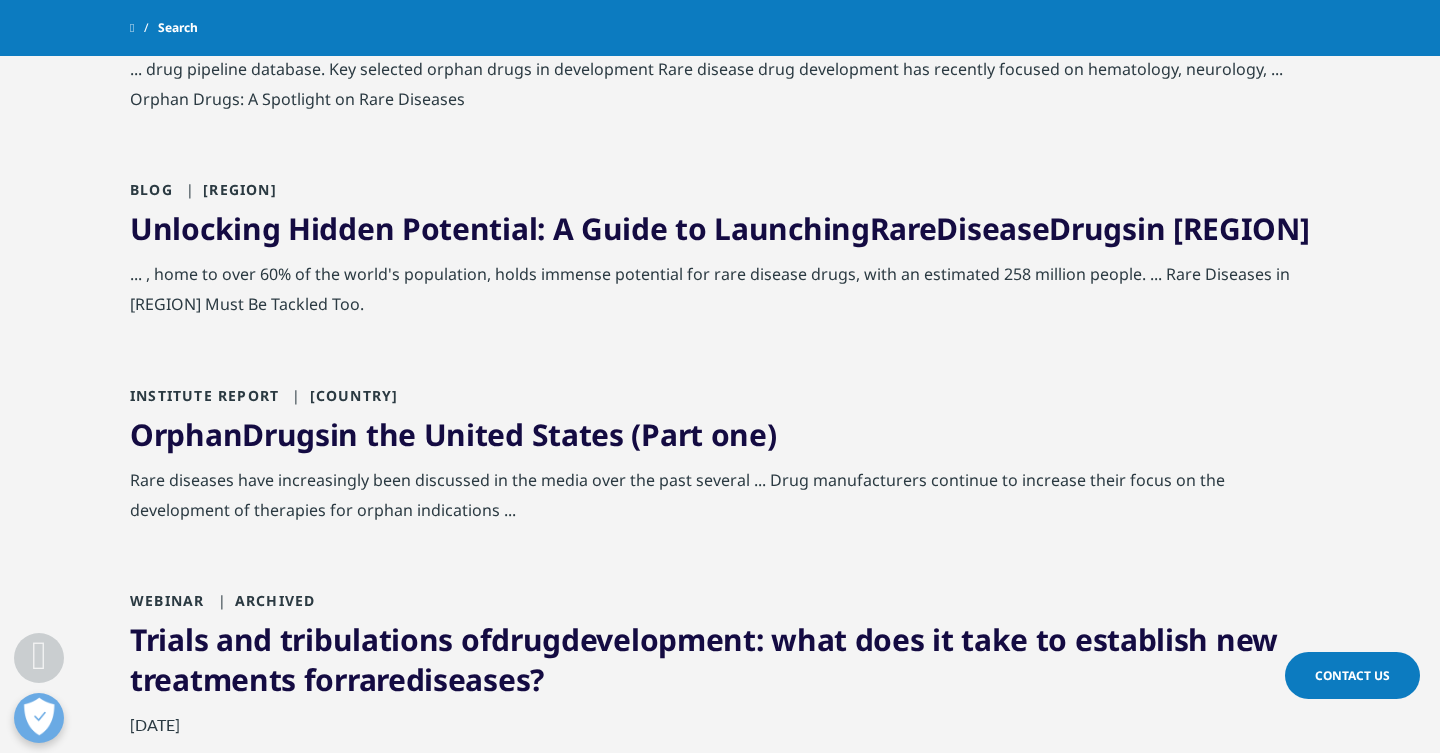 click on "Orphan  Drugs  in the United States (Part one)" at bounding box center (453, 434) 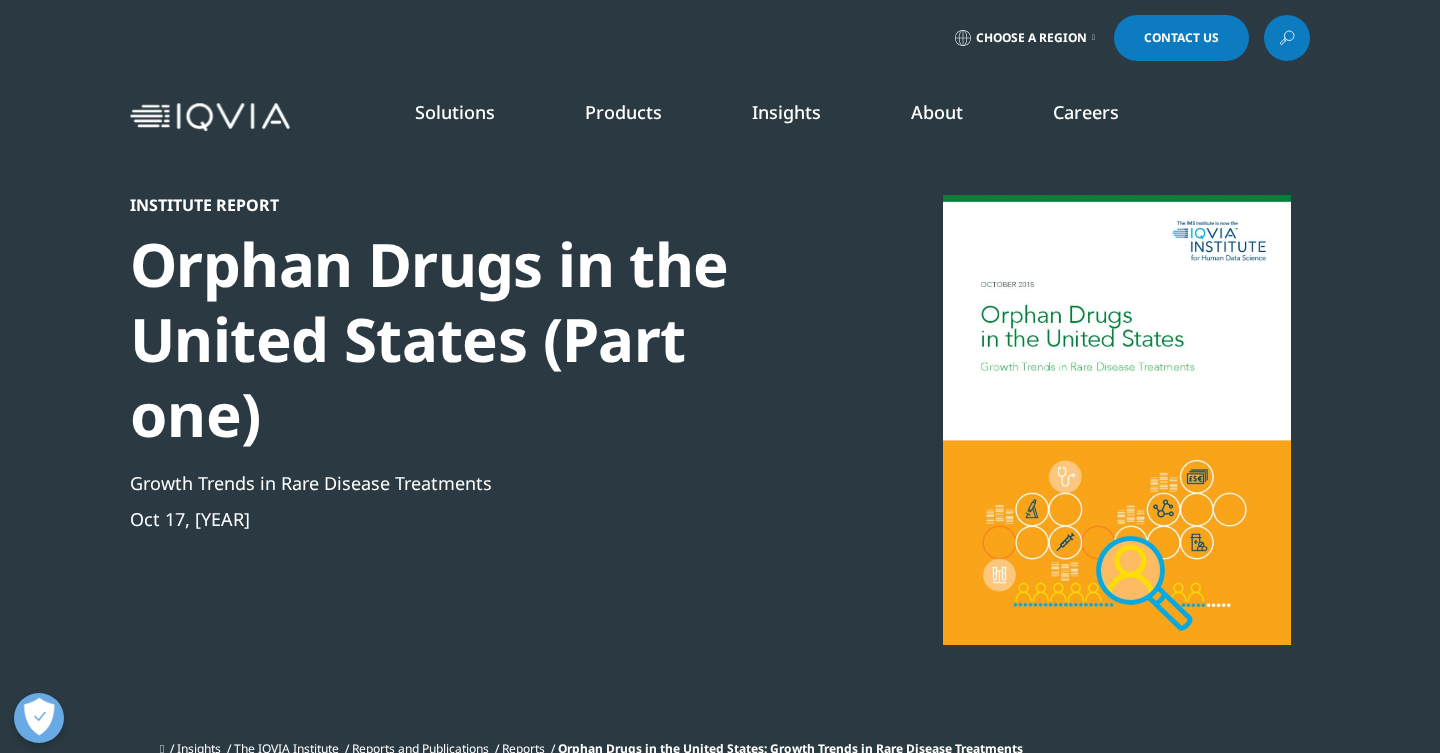 scroll, scrollTop: 0, scrollLeft: 0, axis: both 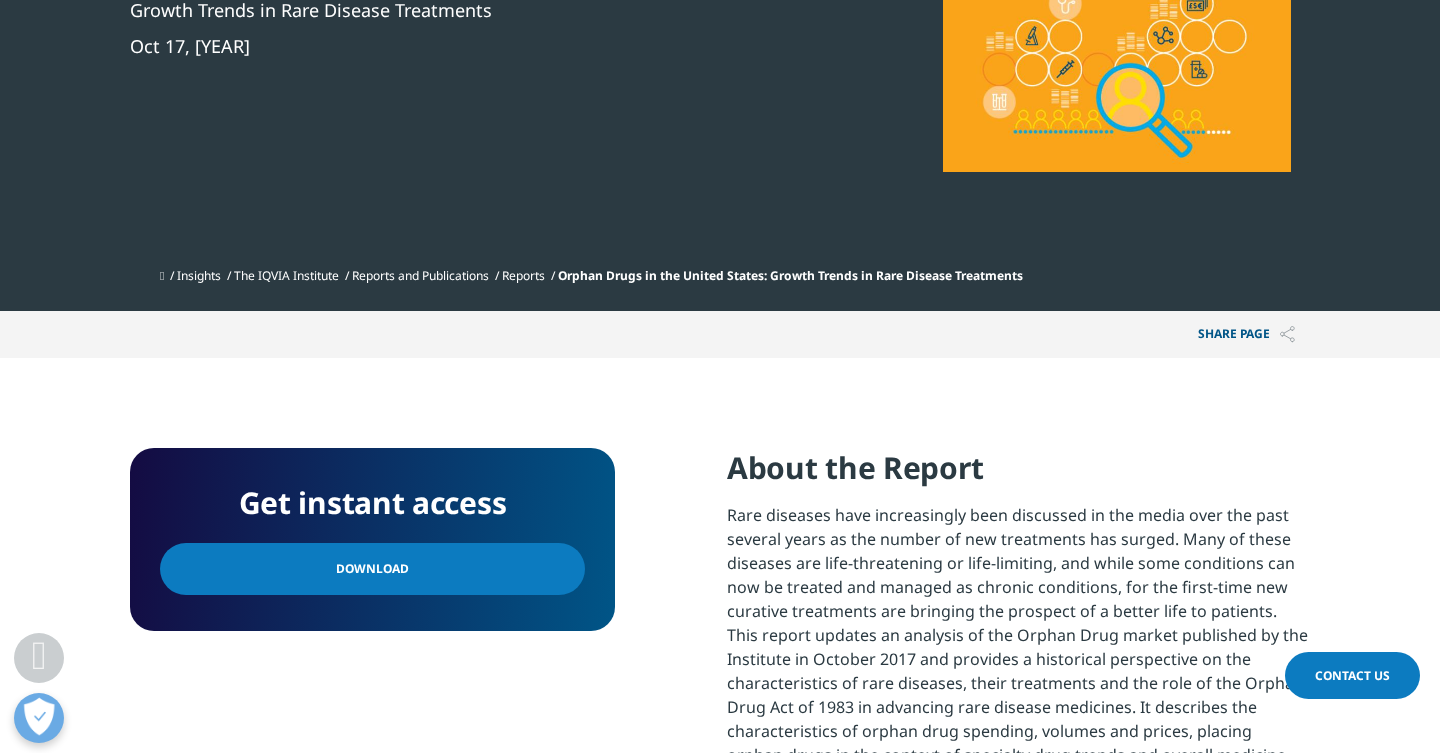 click on "Download" at bounding box center (372, 569) 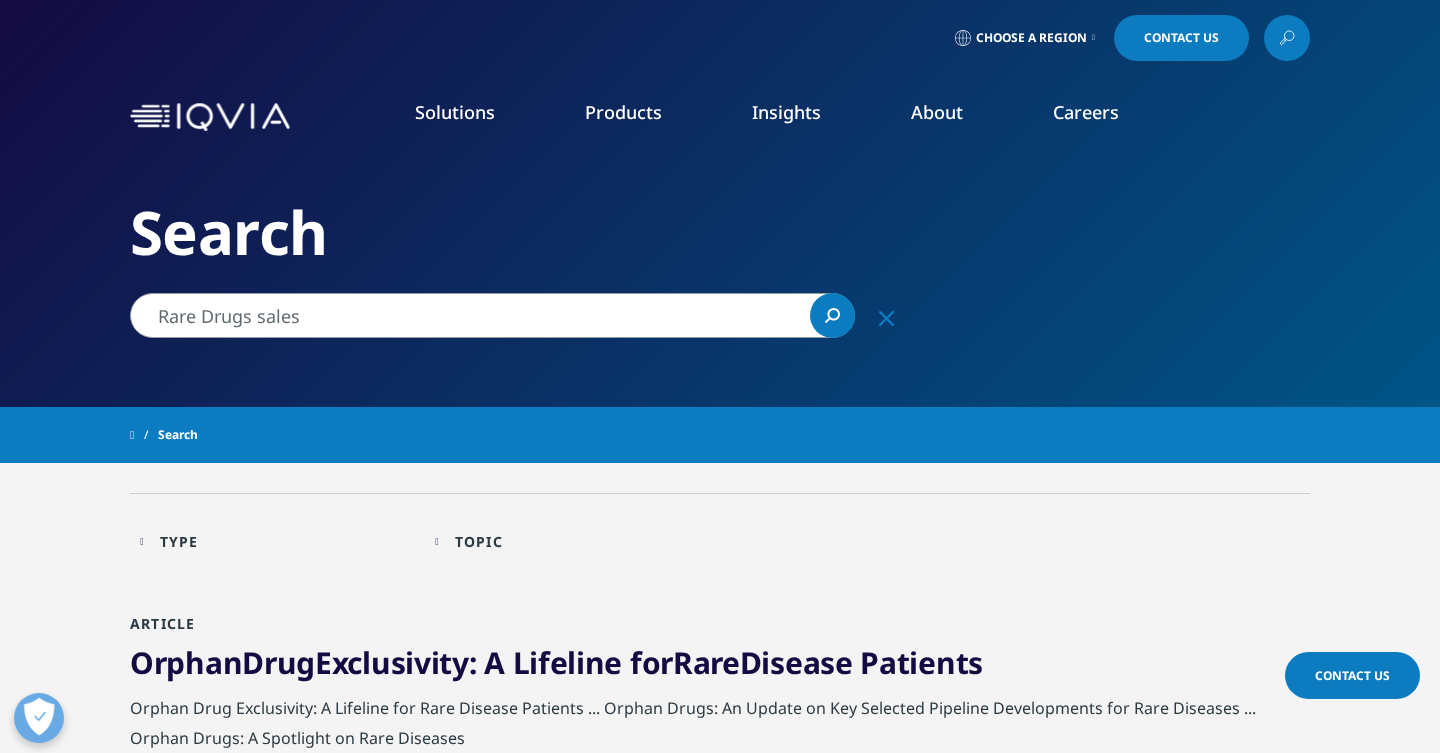 scroll, scrollTop: 223, scrollLeft: 0, axis: vertical 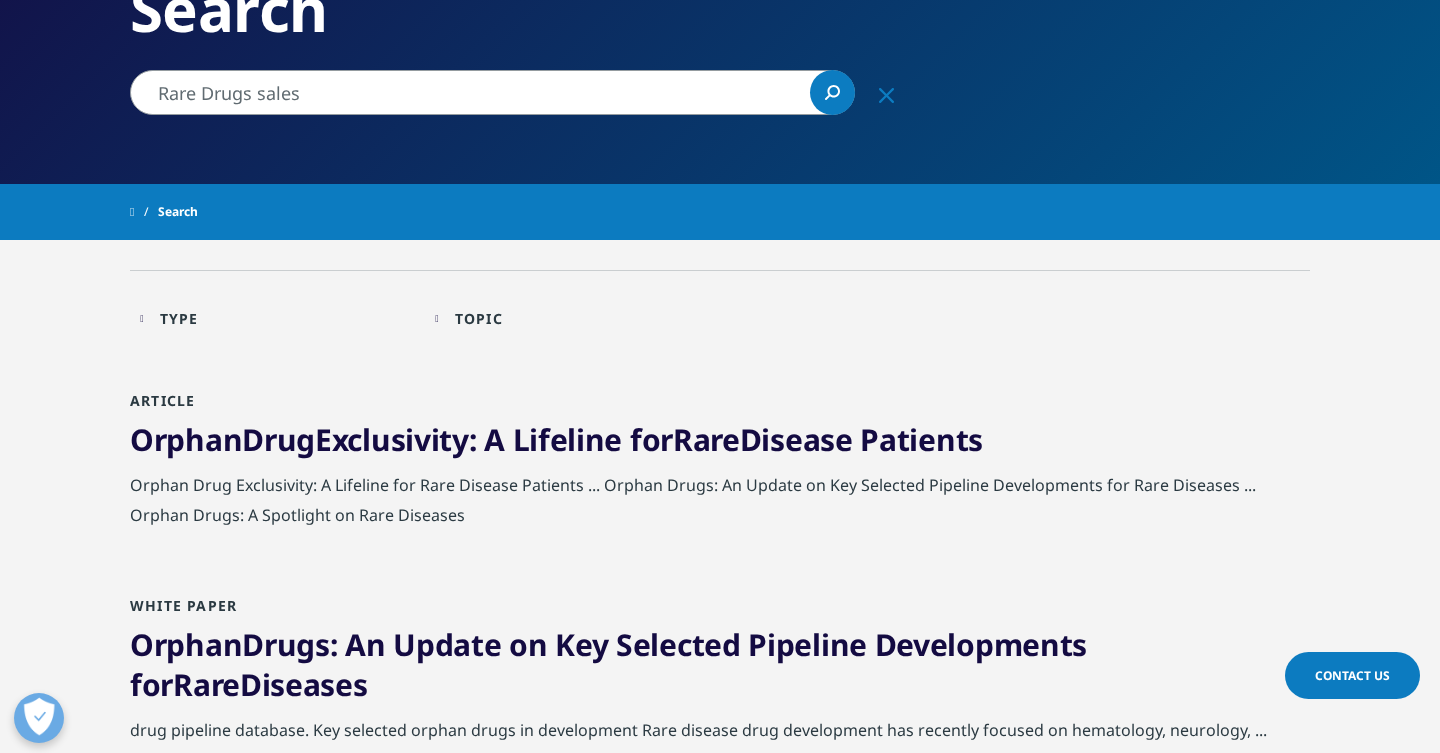click on "Drug" at bounding box center [278, 439] 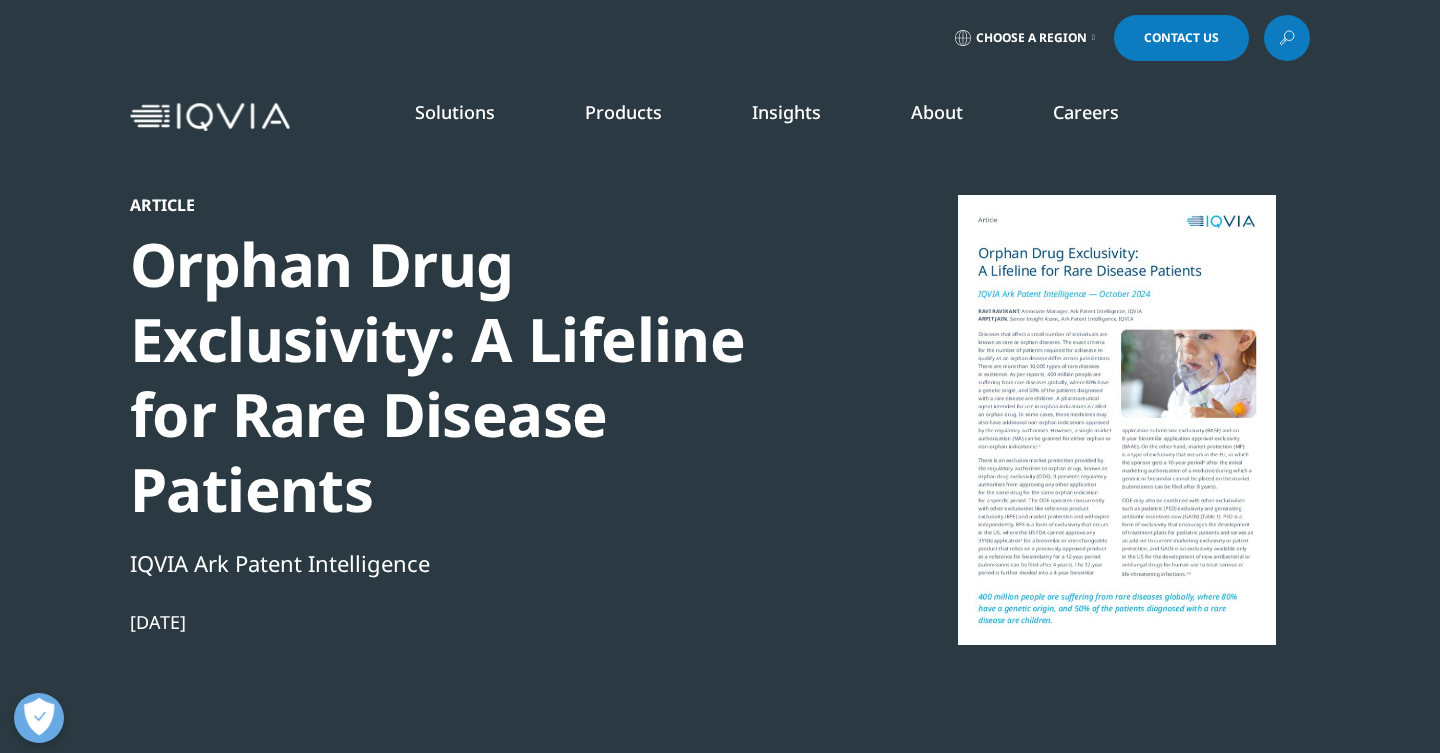 scroll, scrollTop: 0, scrollLeft: 0, axis: both 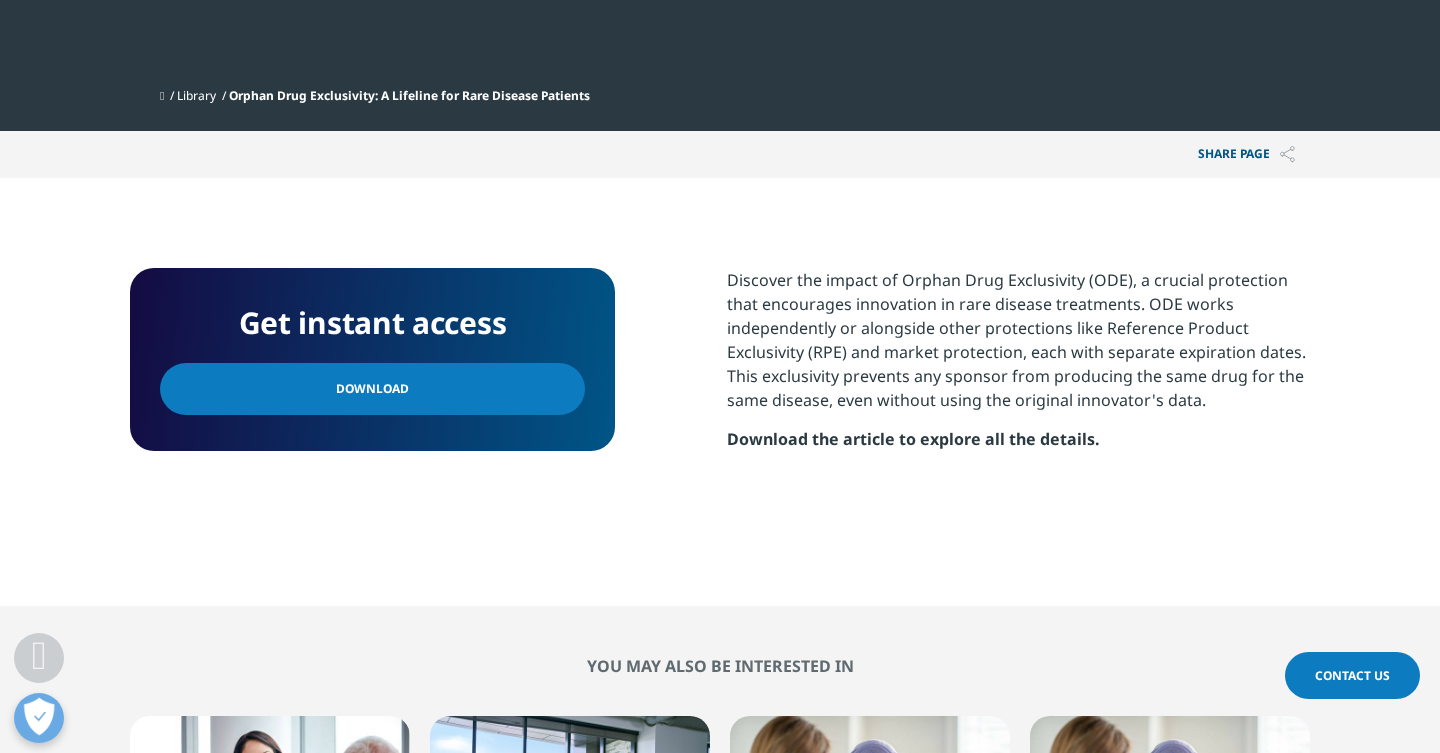 click on "Download" at bounding box center [372, 389] 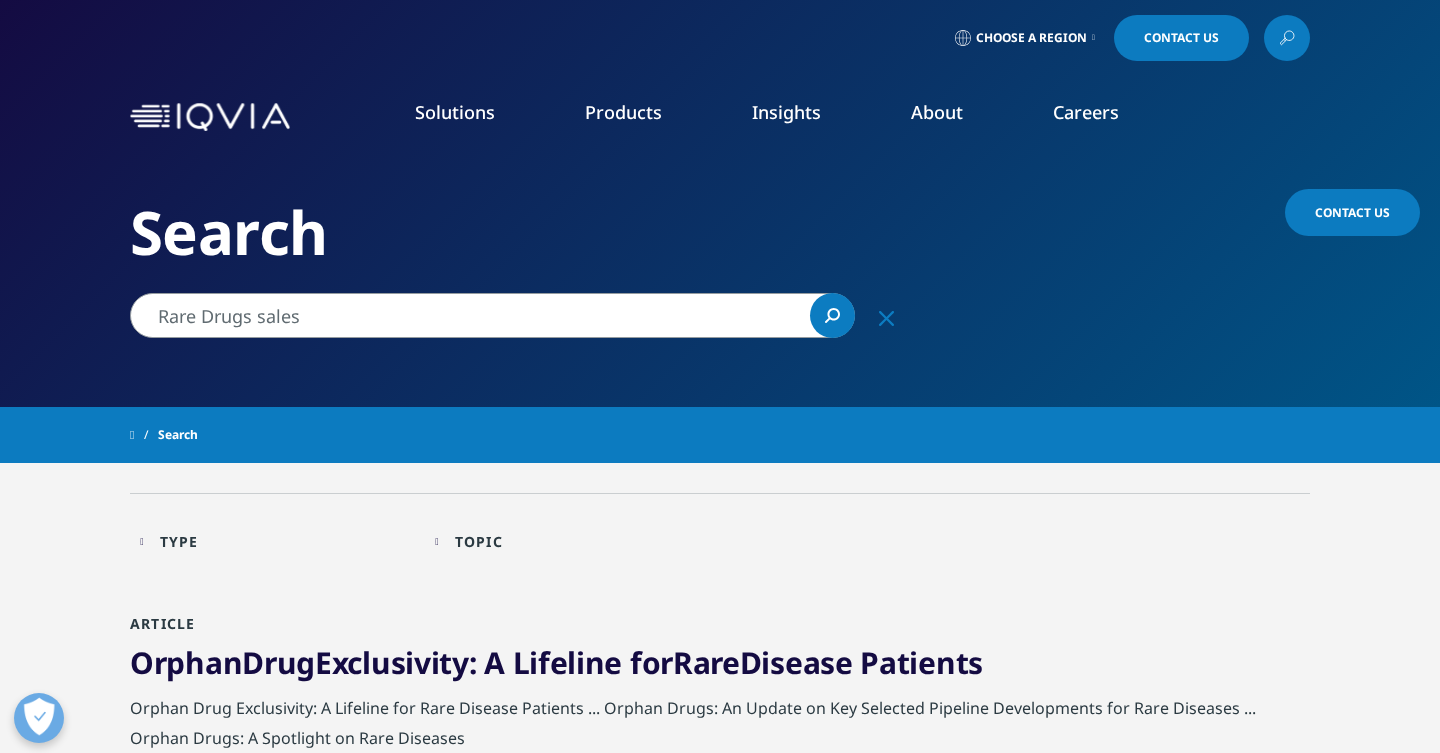 scroll, scrollTop: 223, scrollLeft: 0, axis: vertical 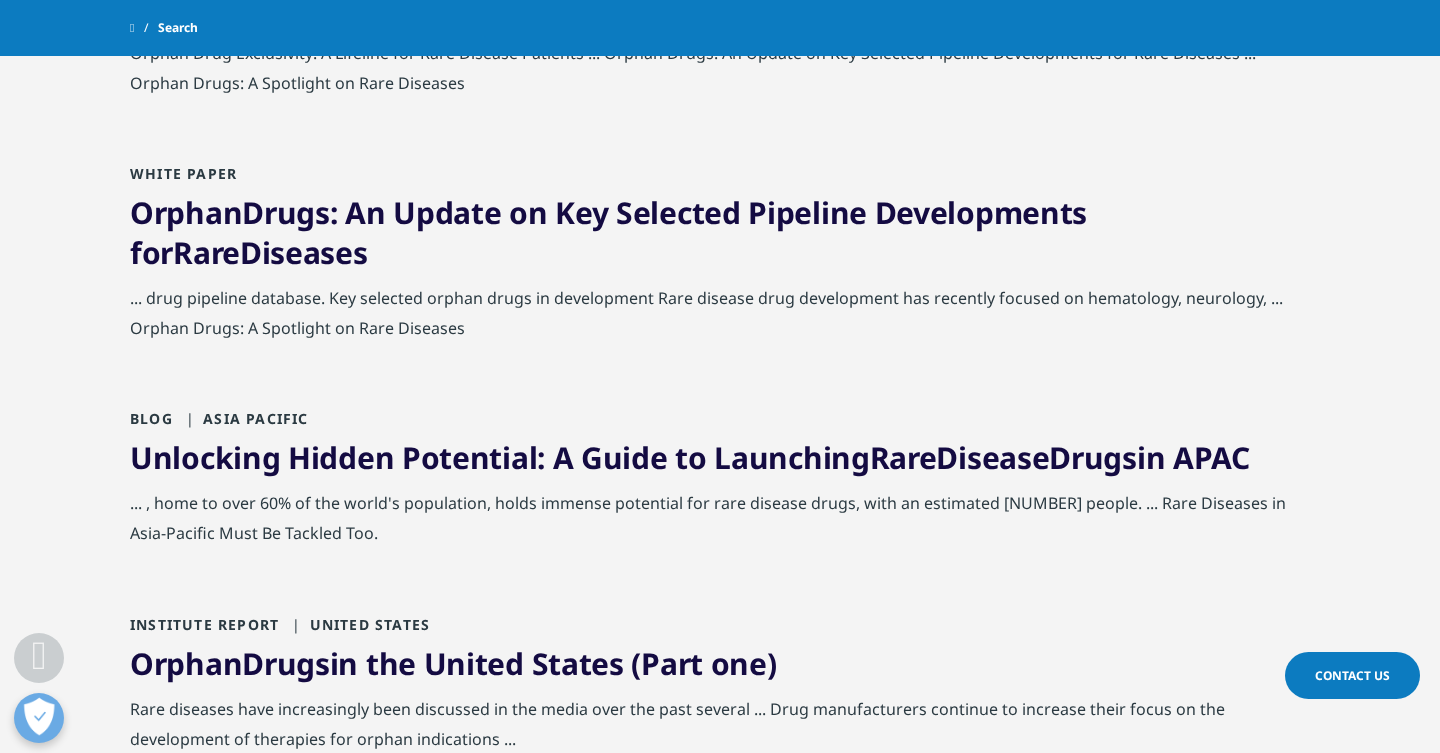 click on "Unlocking Hidden Potential: A Guide to Launching  Rare  Disease  Drugs  in APAC" at bounding box center [690, 457] 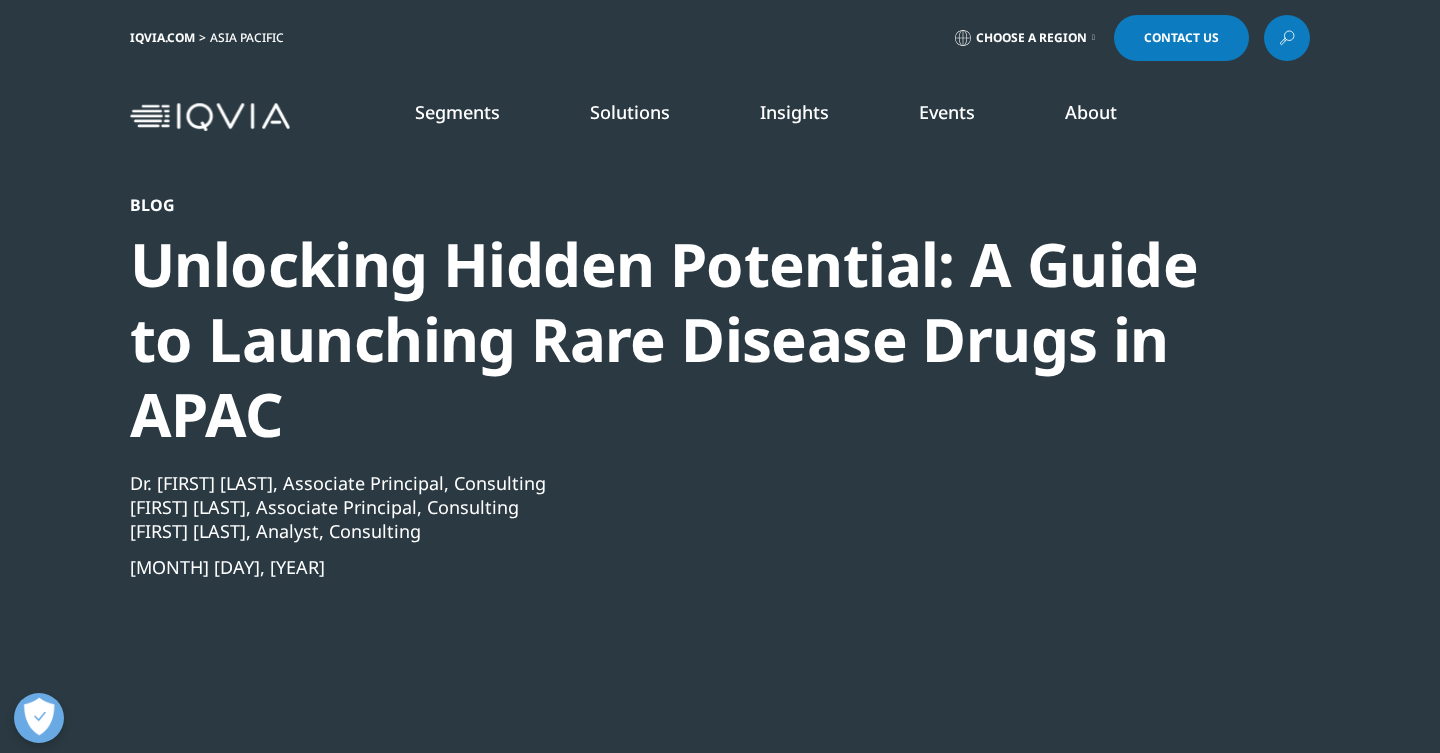 scroll, scrollTop: 0, scrollLeft: 0, axis: both 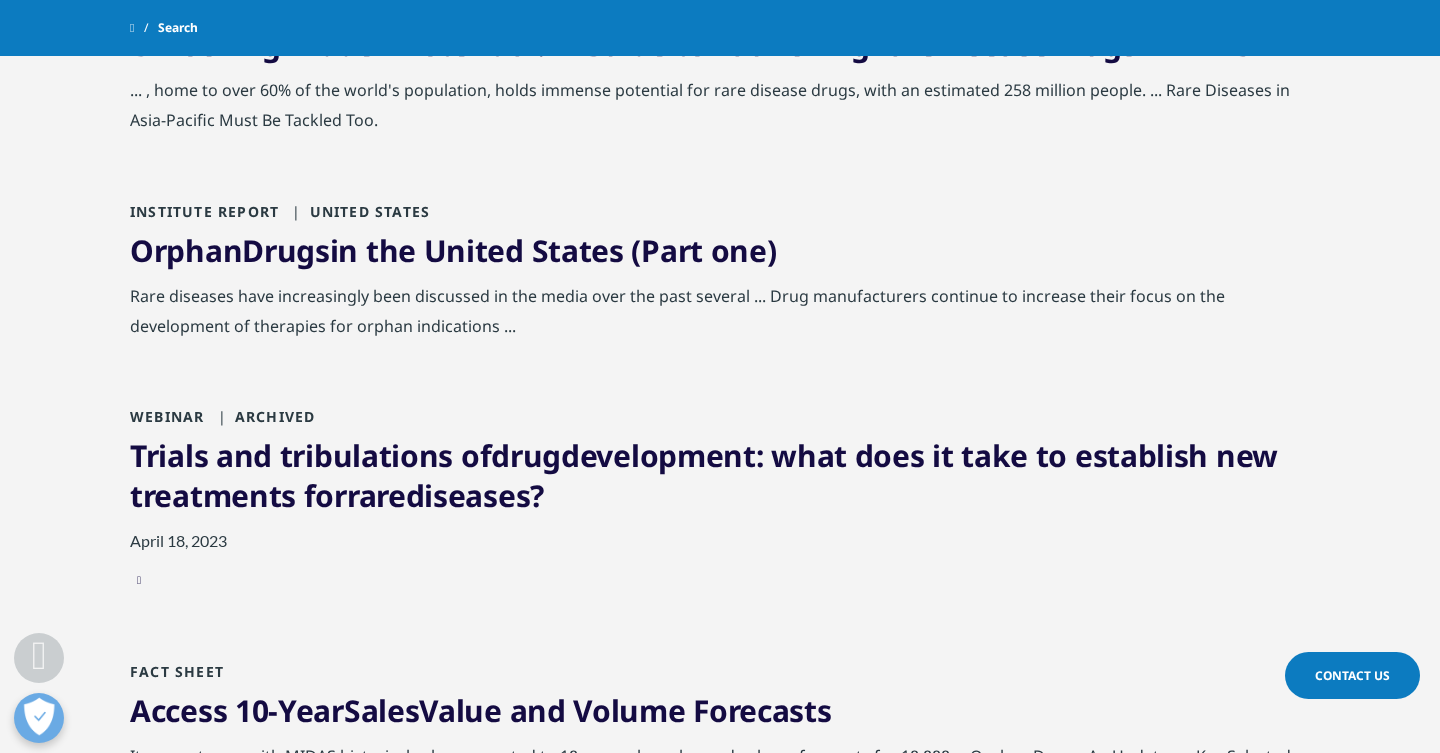 click on "Drugs" at bounding box center (286, 250) 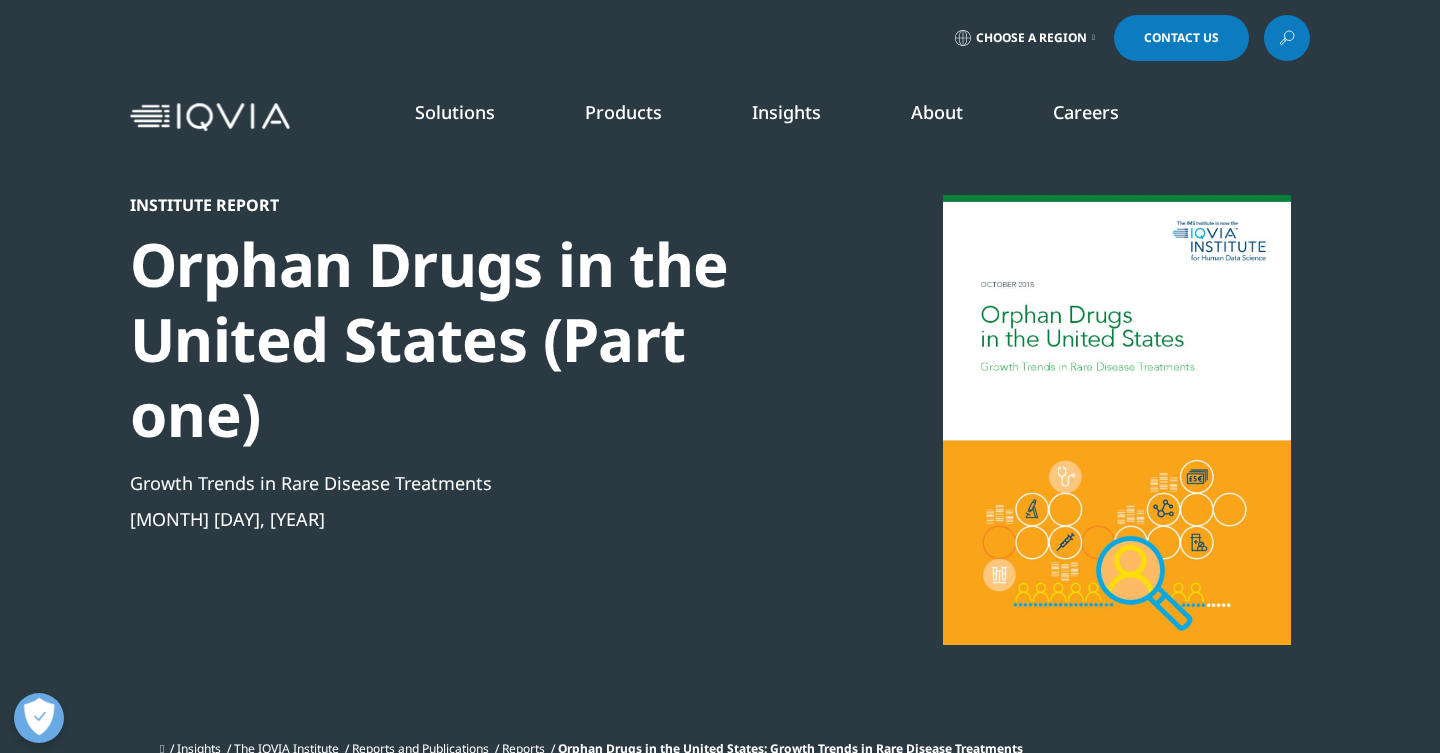 scroll, scrollTop: 0, scrollLeft: 0, axis: both 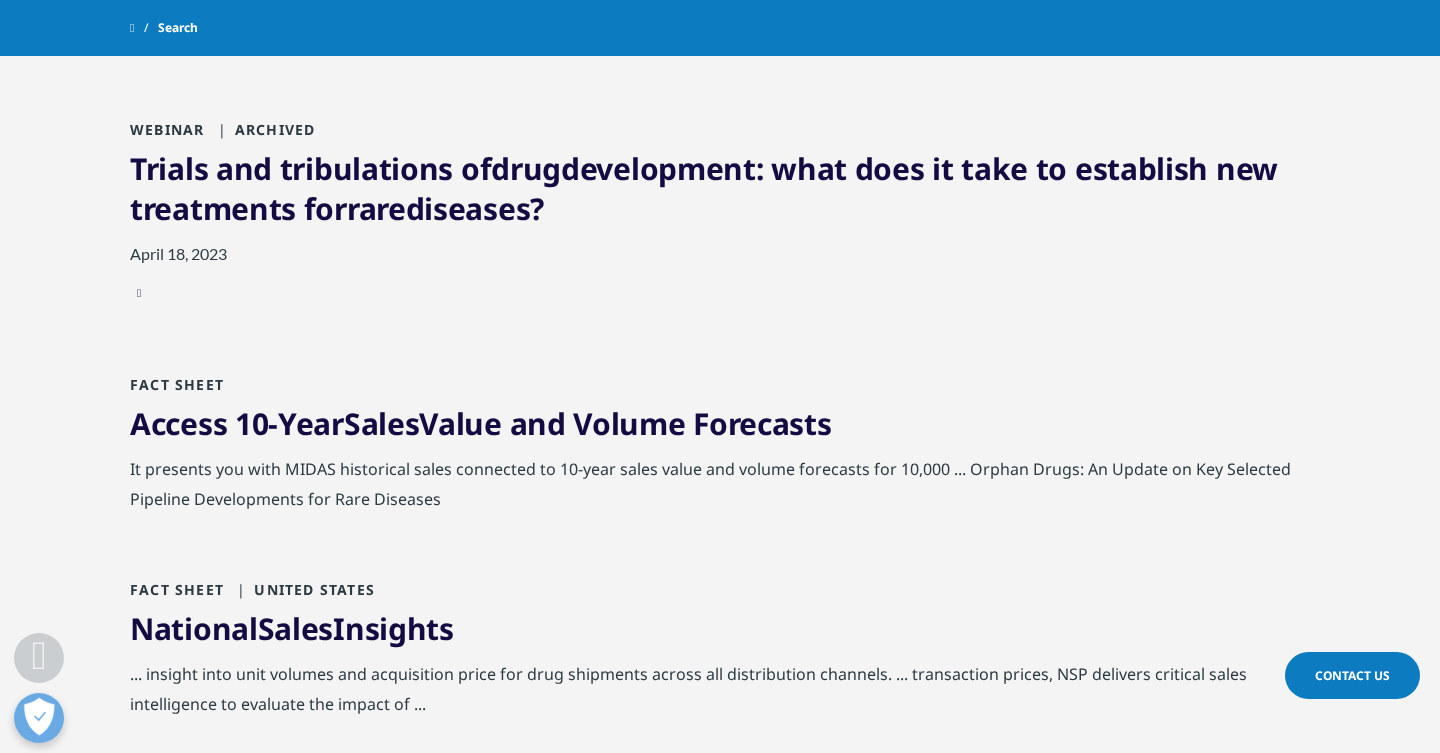 click on "Sales" at bounding box center (382, 423) 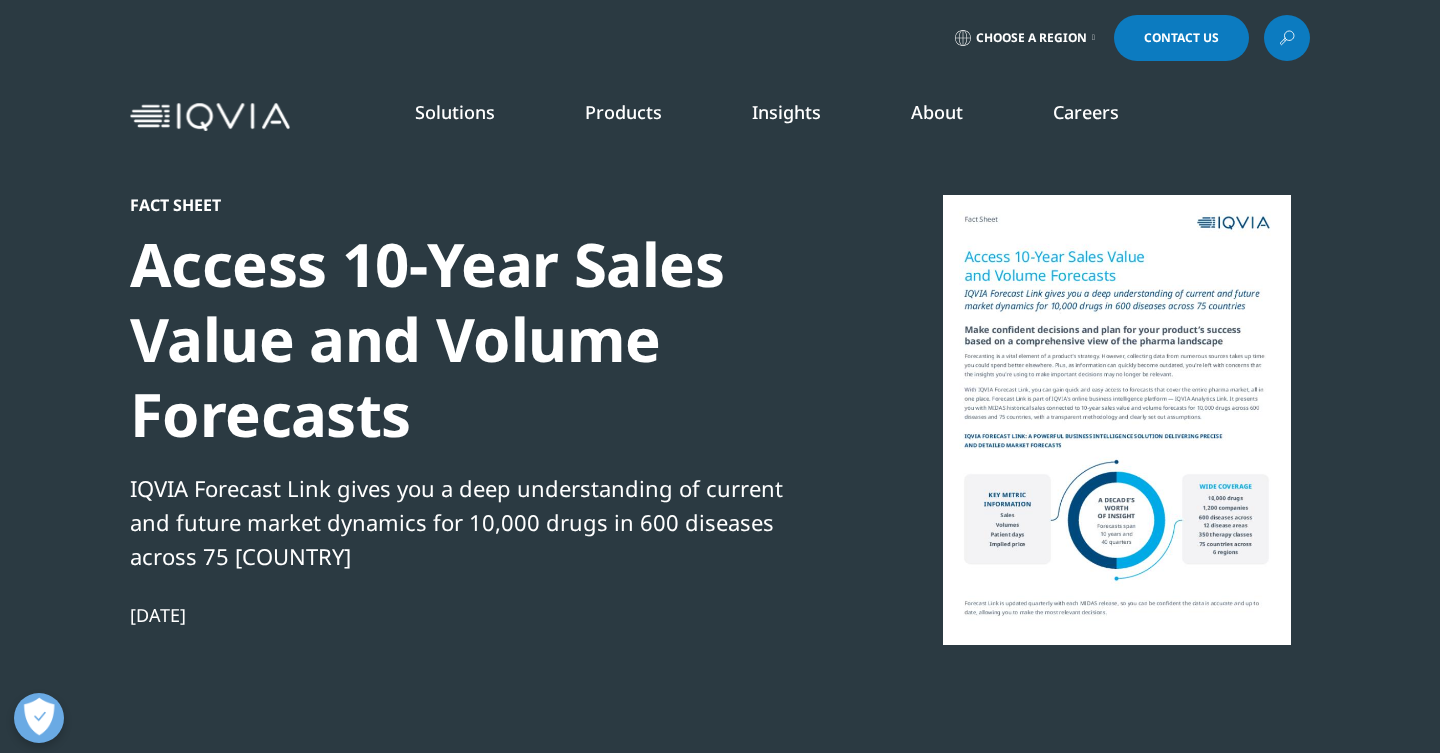 scroll, scrollTop: 0, scrollLeft: 0, axis: both 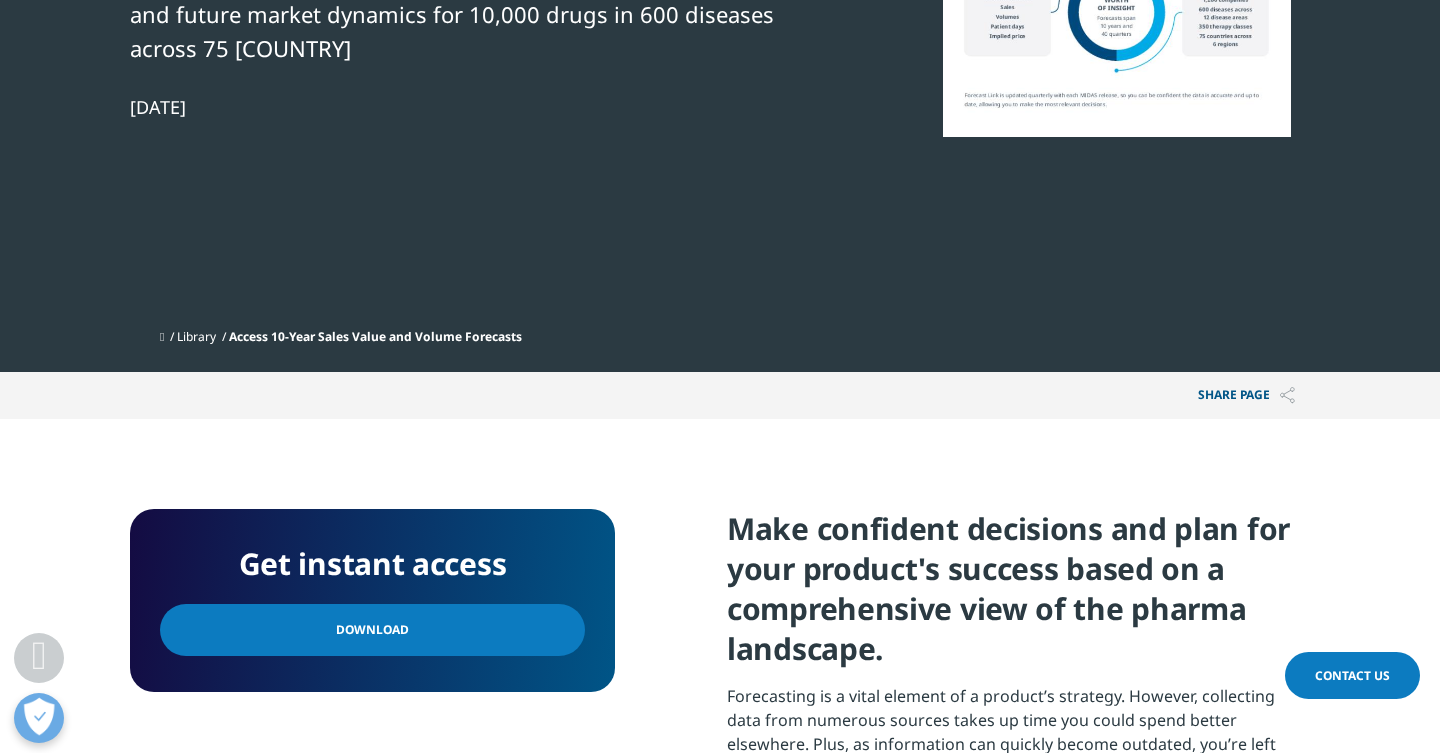 click on "Download" at bounding box center (372, 630) 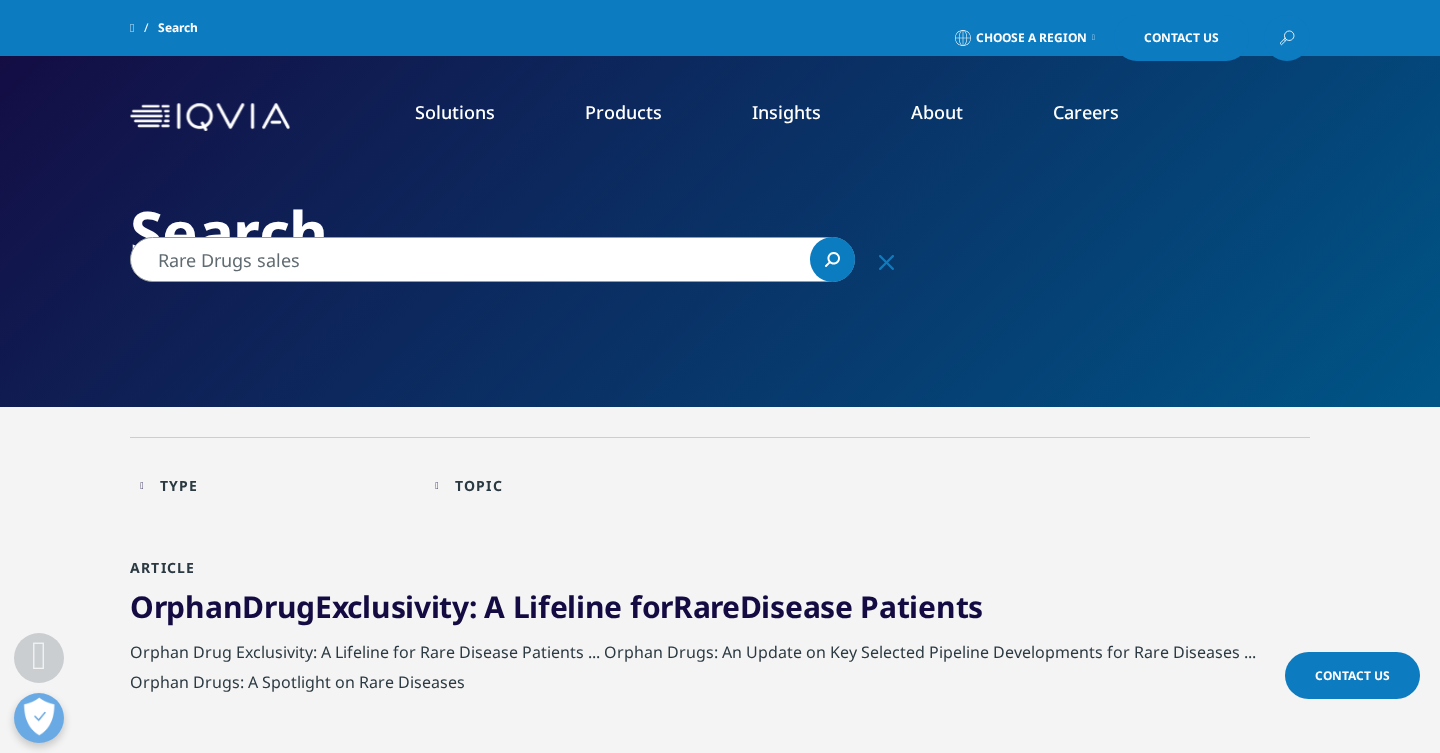 scroll, scrollTop: 884, scrollLeft: 0, axis: vertical 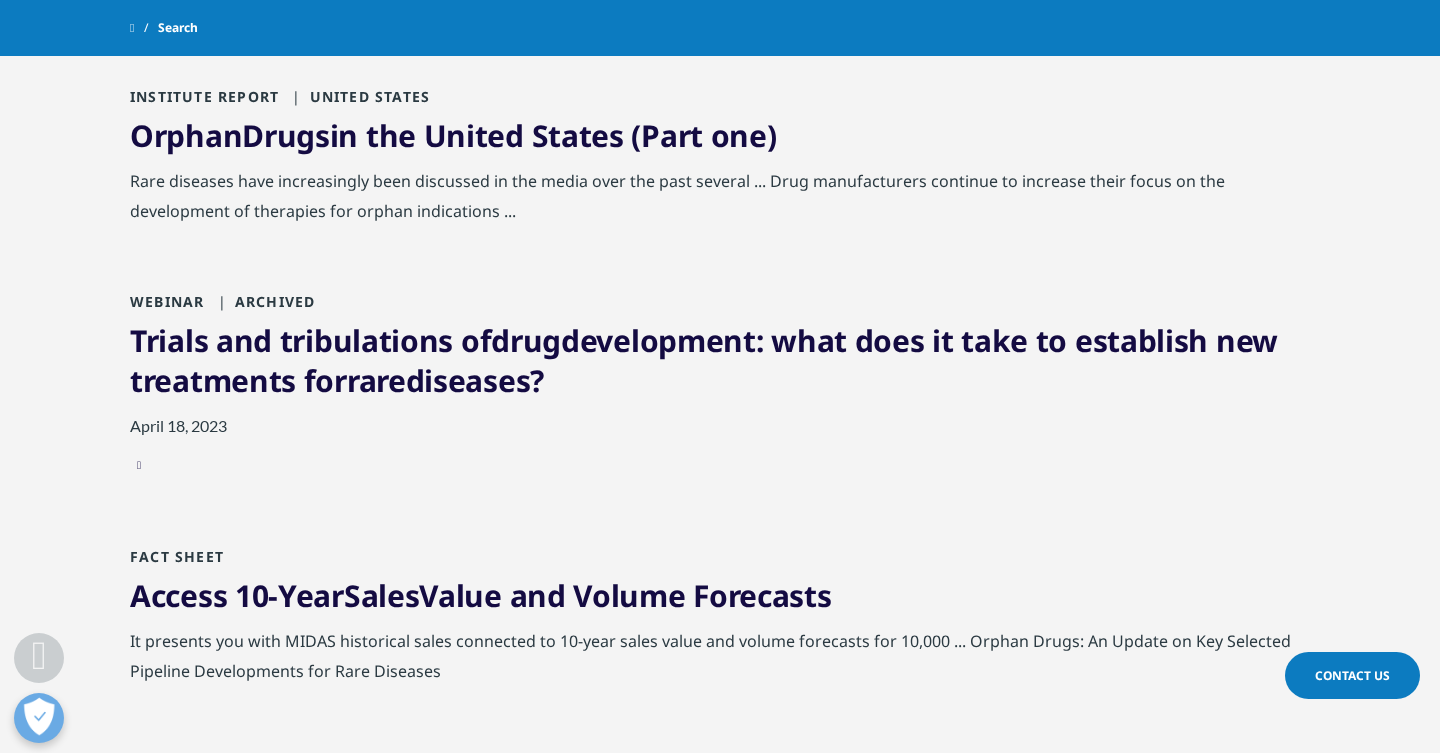 click on "Trials and tribulations of  drug  development: what does it take to establish new treatments for  rare  diseases?" at bounding box center [704, 360] 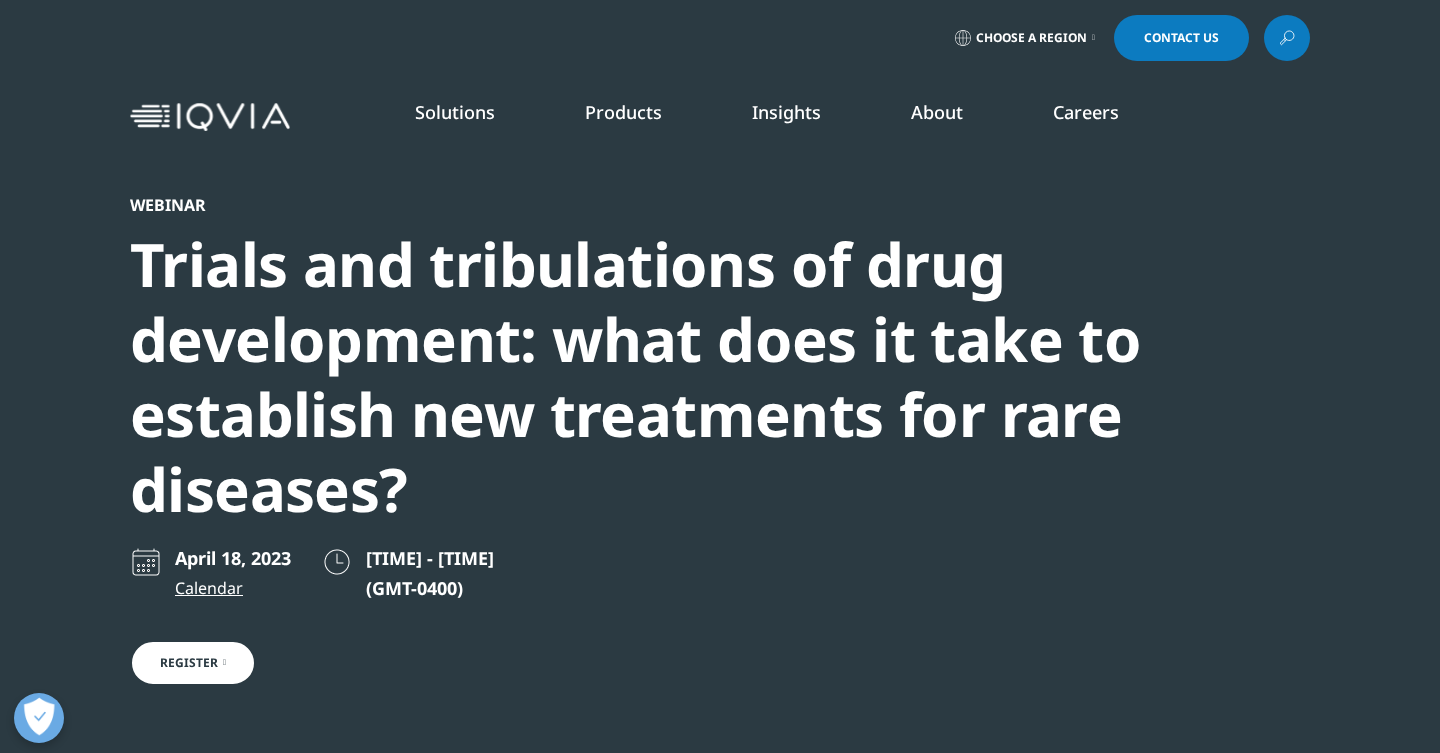 scroll, scrollTop: 0, scrollLeft: 0, axis: both 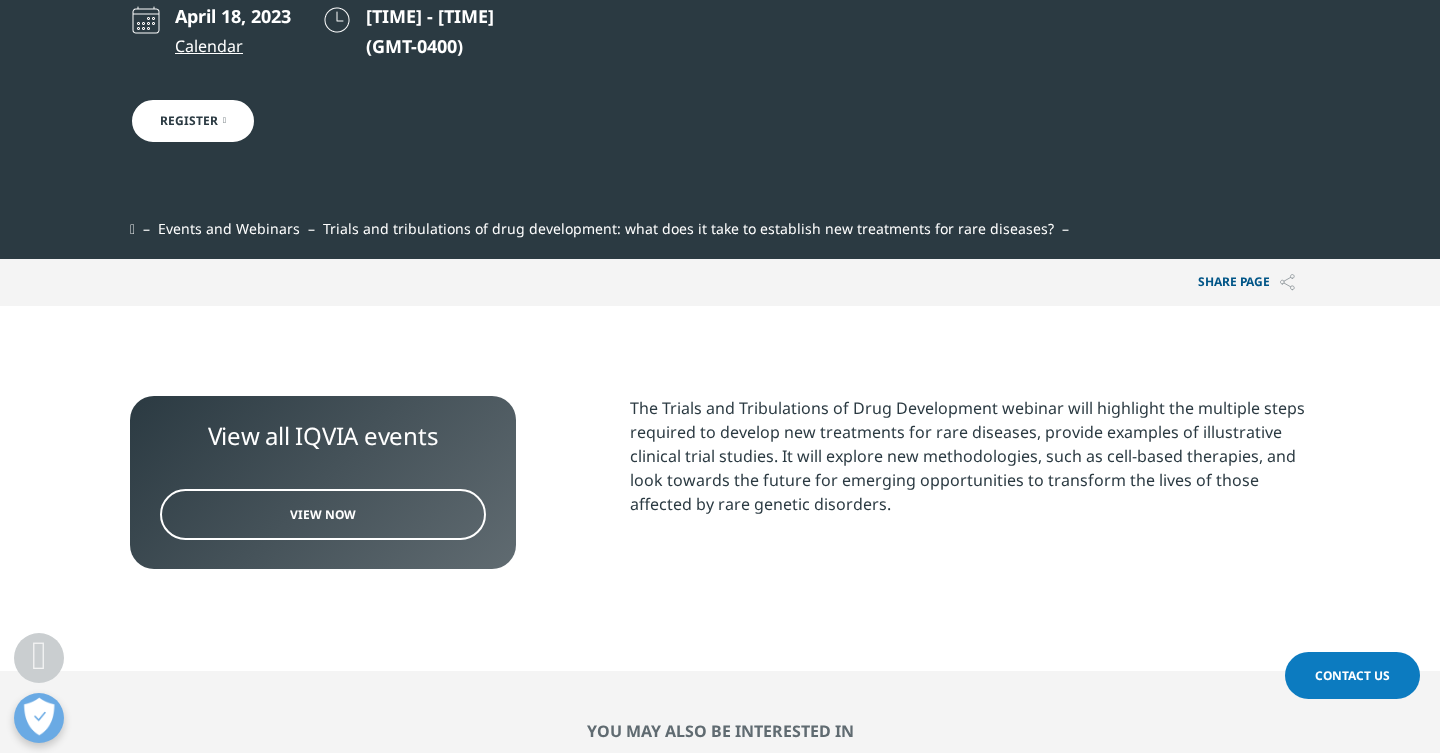 click on "View Now" at bounding box center [323, 514] 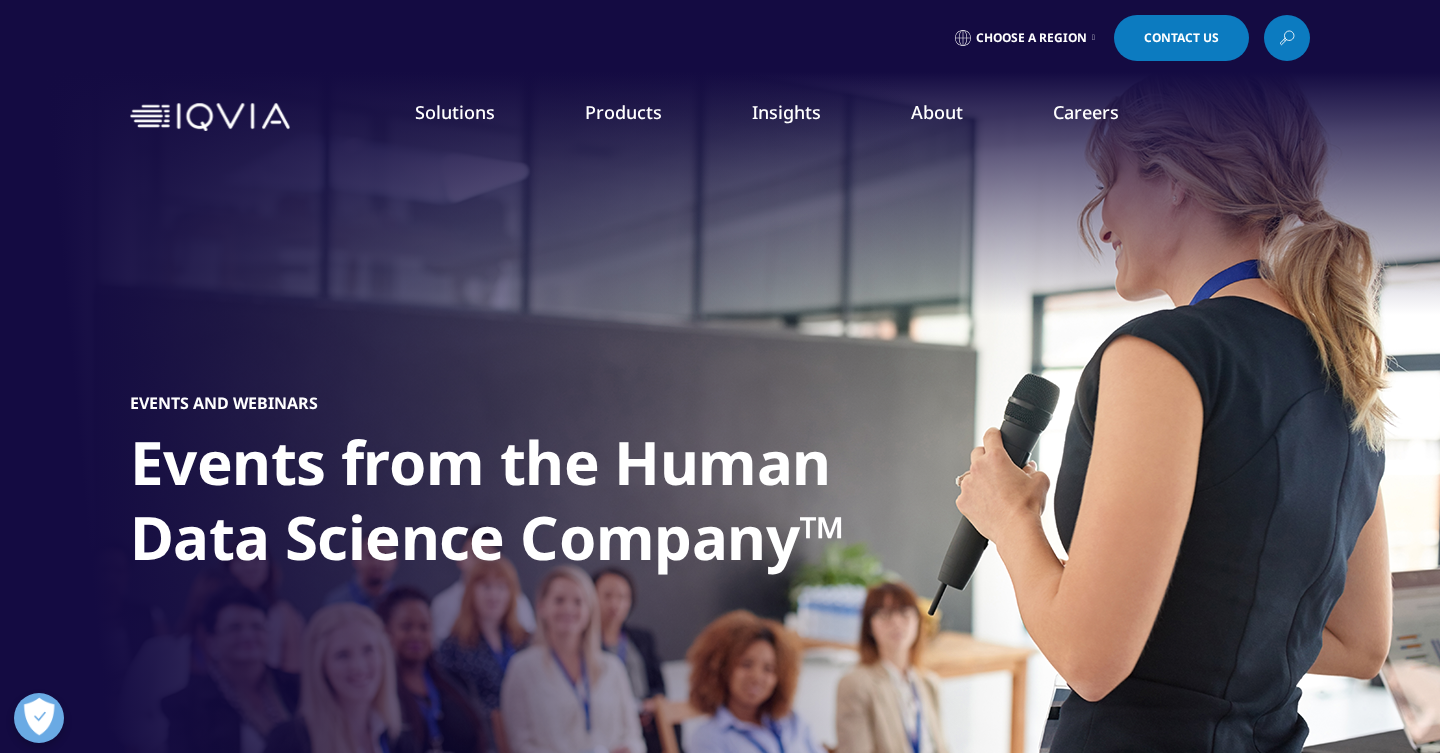 scroll, scrollTop: 425, scrollLeft: 0, axis: vertical 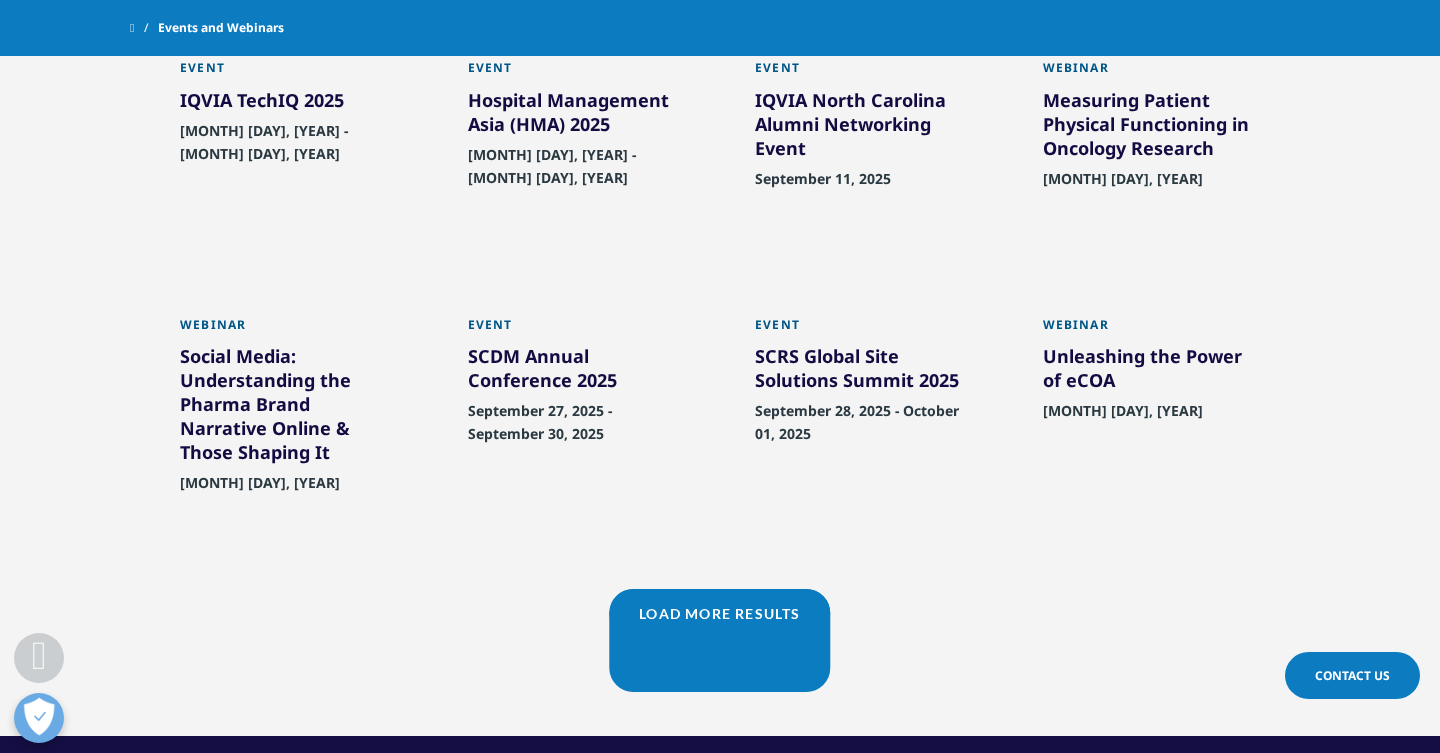 click on "Social Media: Understanding the Pharma Brand Narrative Online & Those Shaping It" at bounding box center (289, 408) 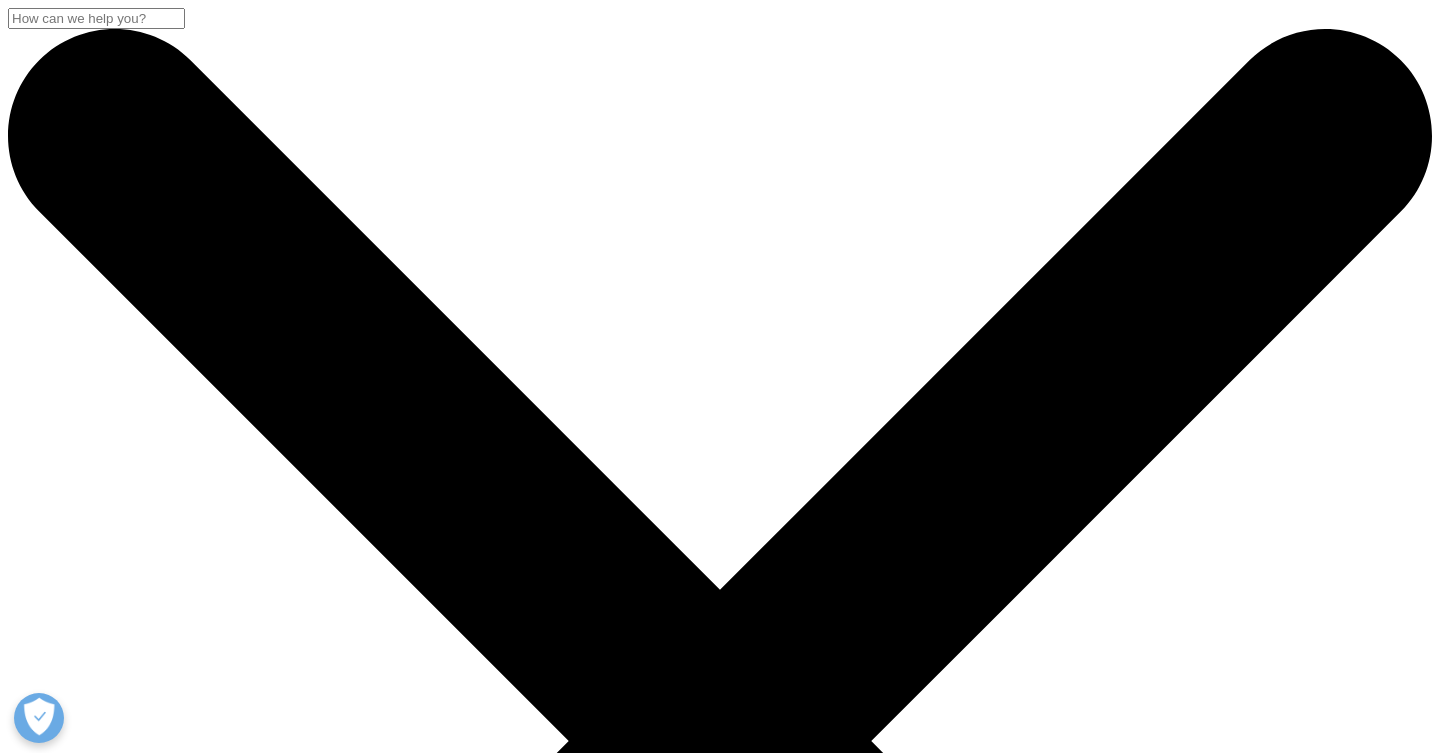 scroll, scrollTop: 0, scrollLeft: 0, axis: both 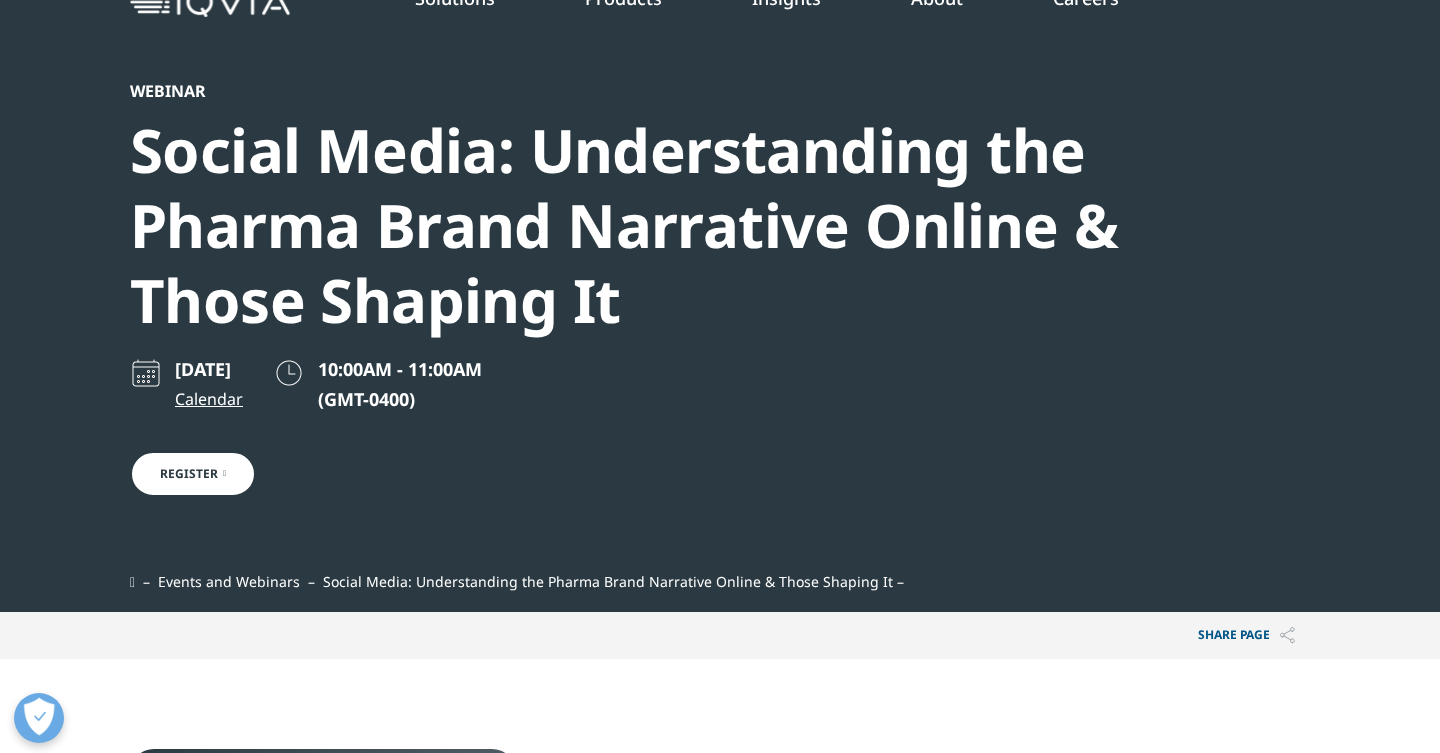 click on "Register" at bounding box center [193, 474] 